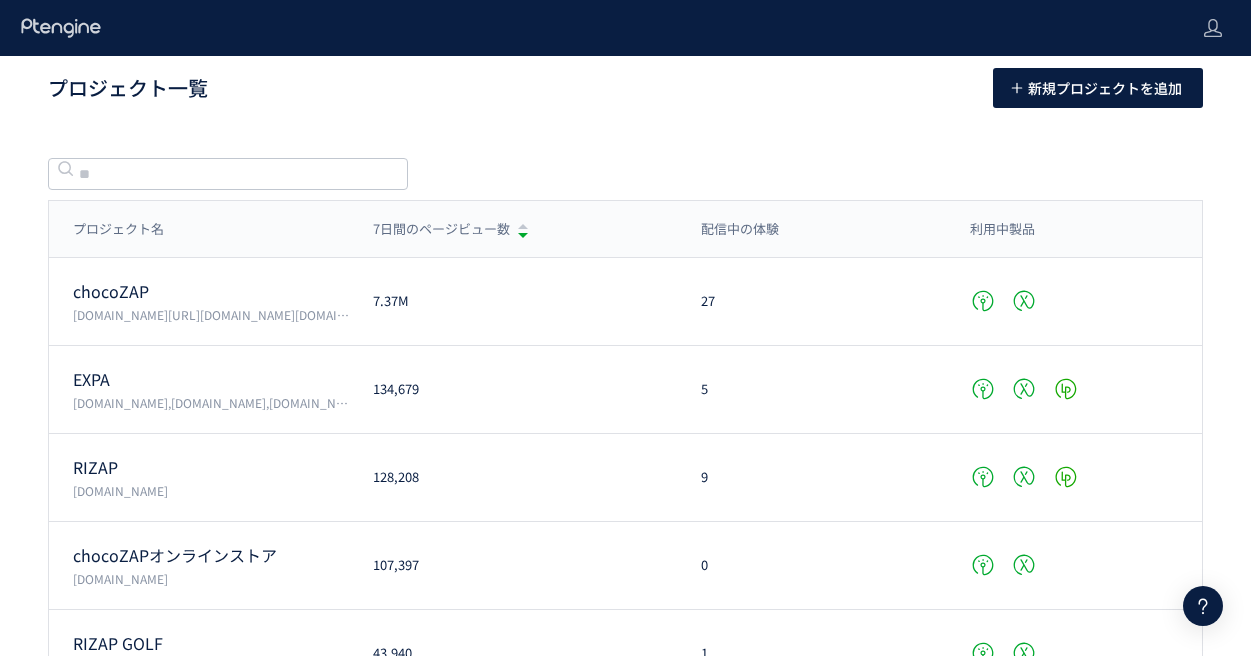 scroll, scrollTop: 0, scrollLeft: 0, axis: both 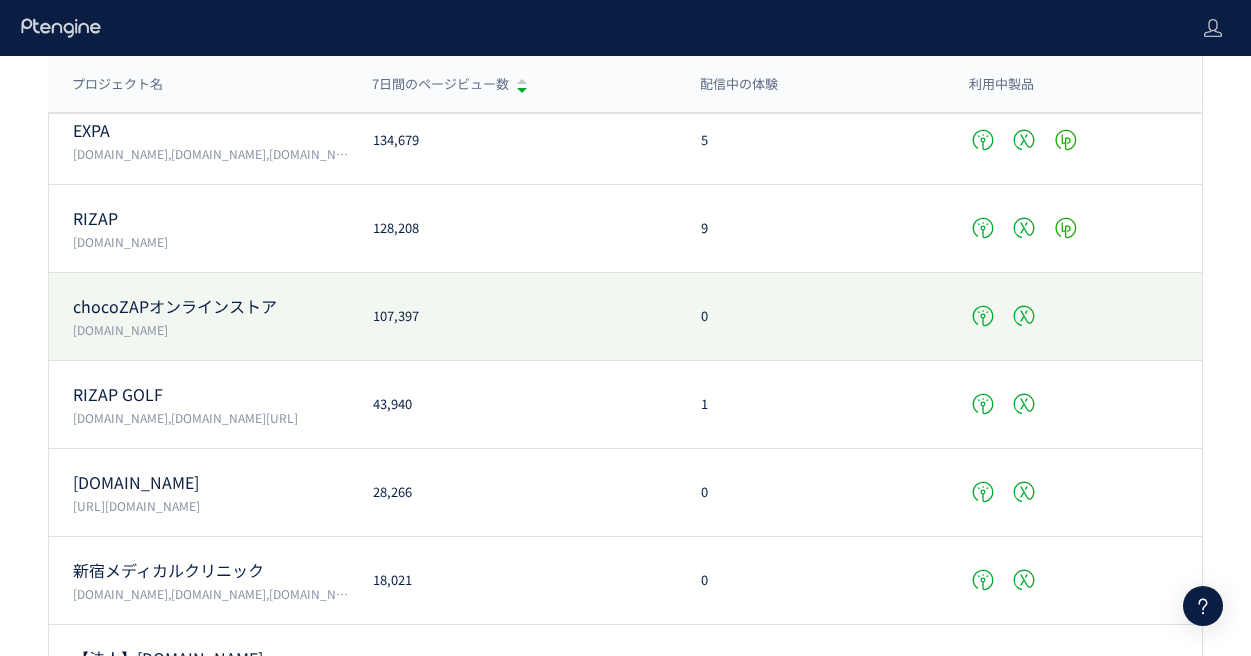 click on "[URL][DOMAIN_NAME]" 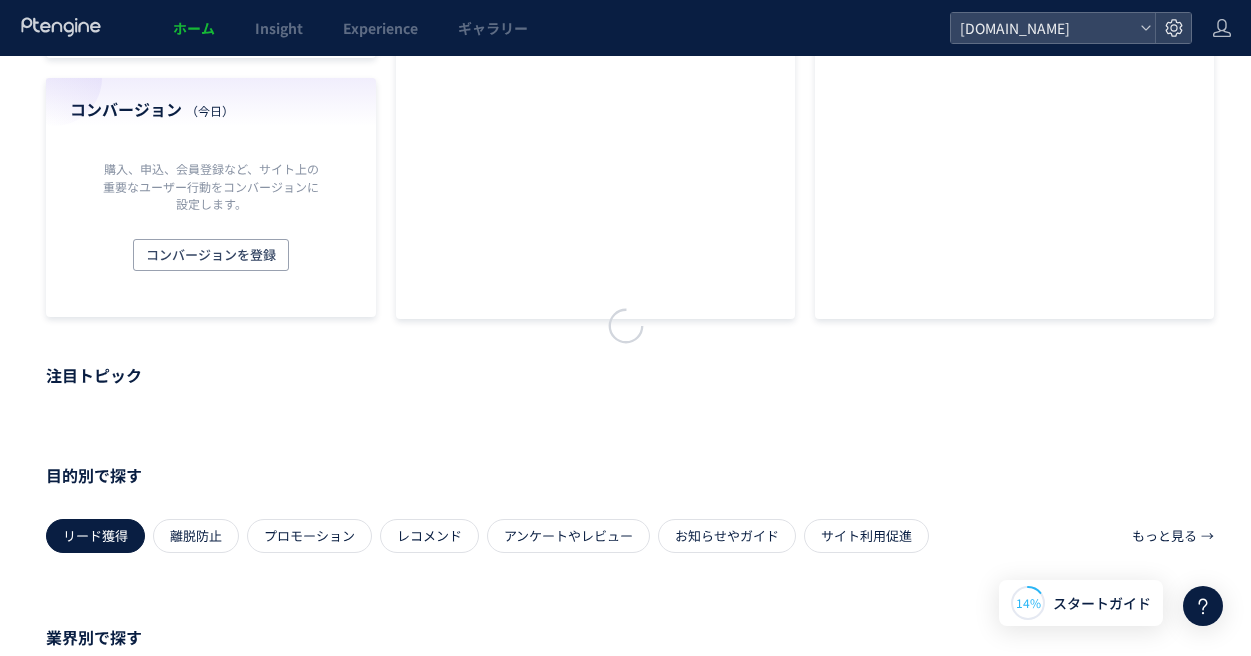 scroll, scrollTop: 0, scrollLeft: 0, axis: both 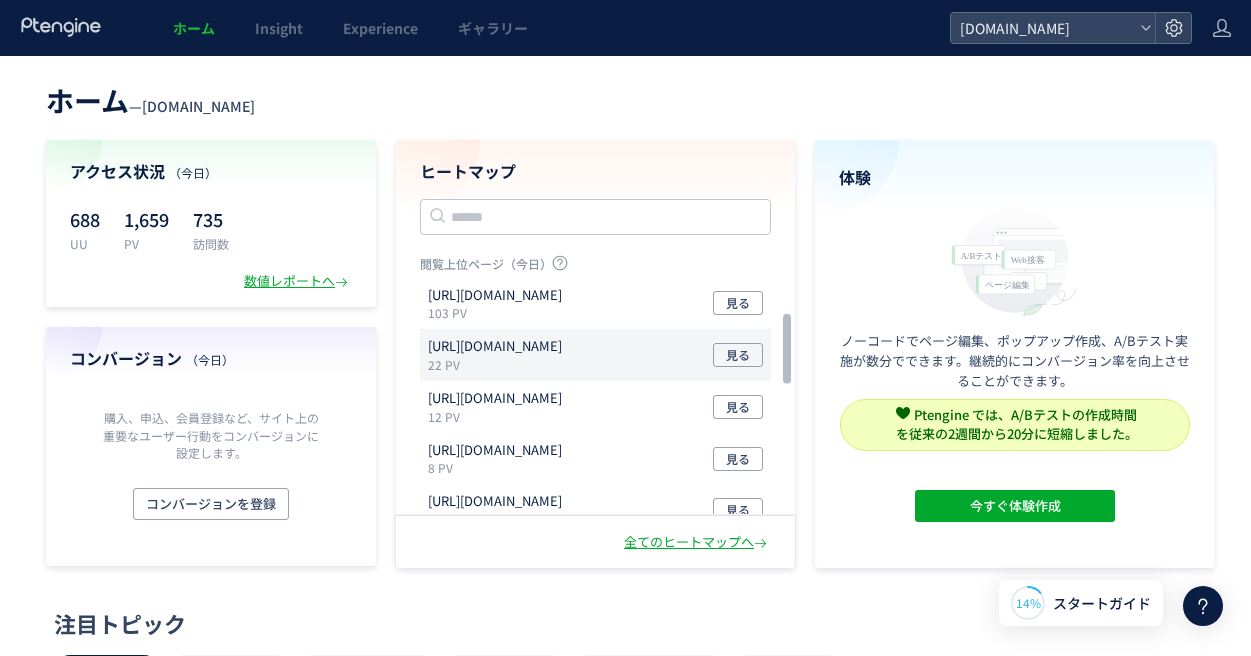 click on "[URL][DOMAIN_NAME]" at bounding box center (495, 346) 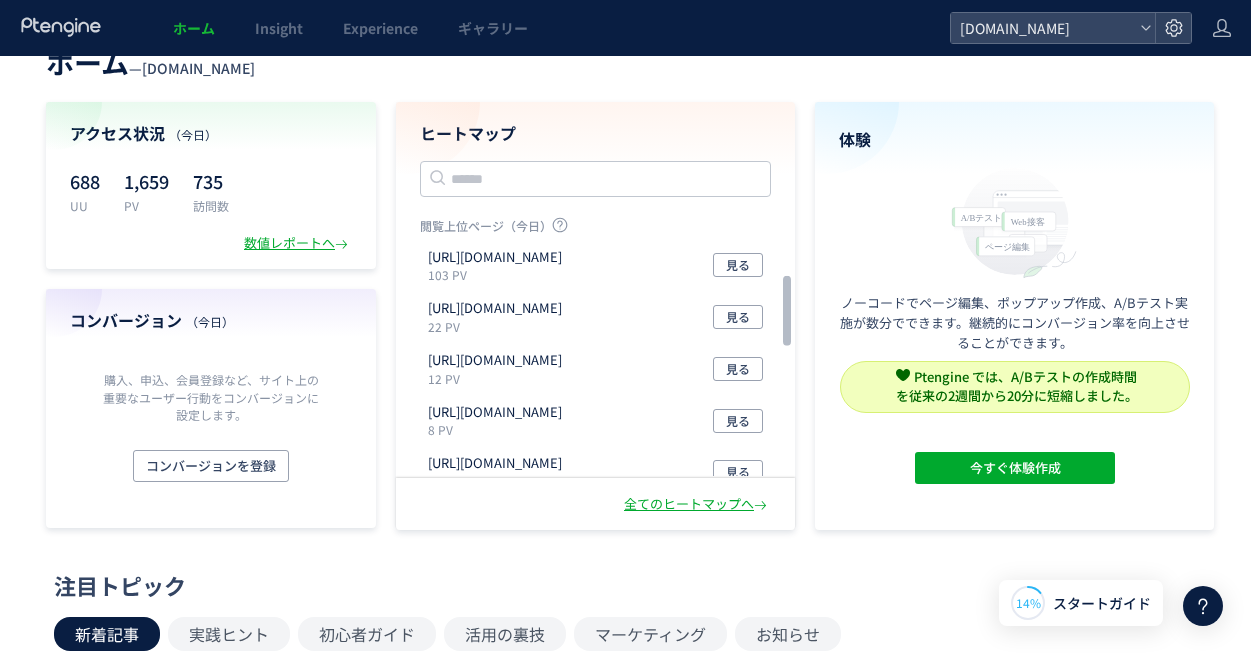 scroll, scrollTop: 45, scrollLeft: 0, axis: vertical 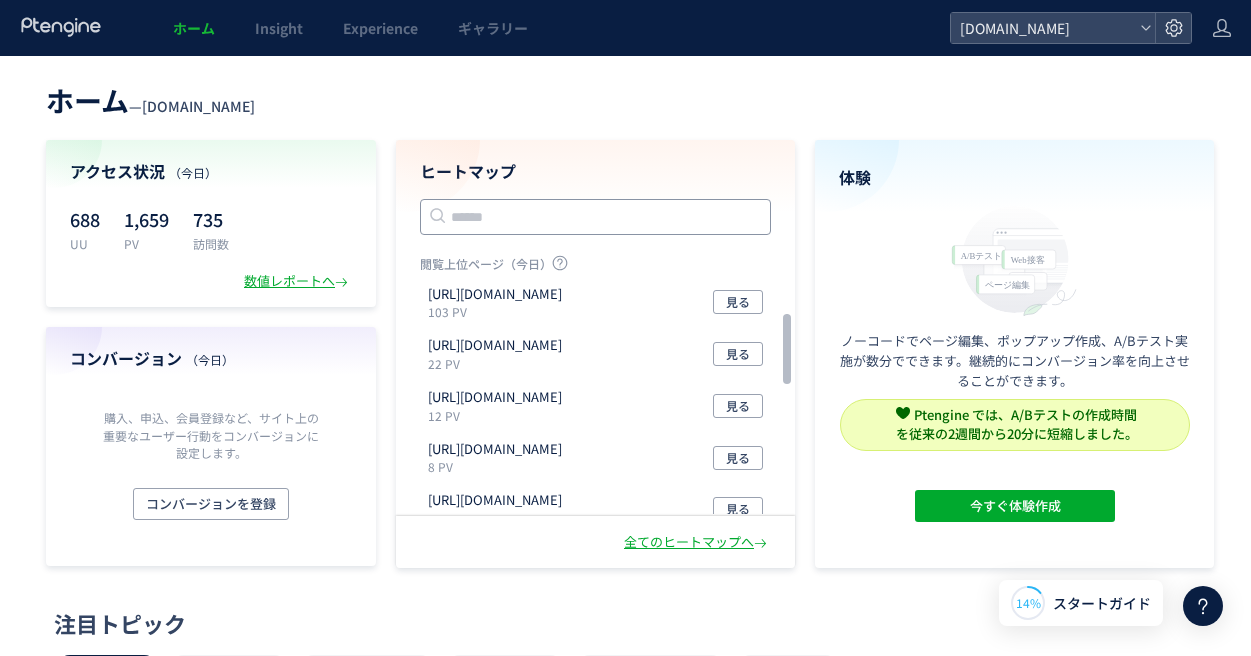 click 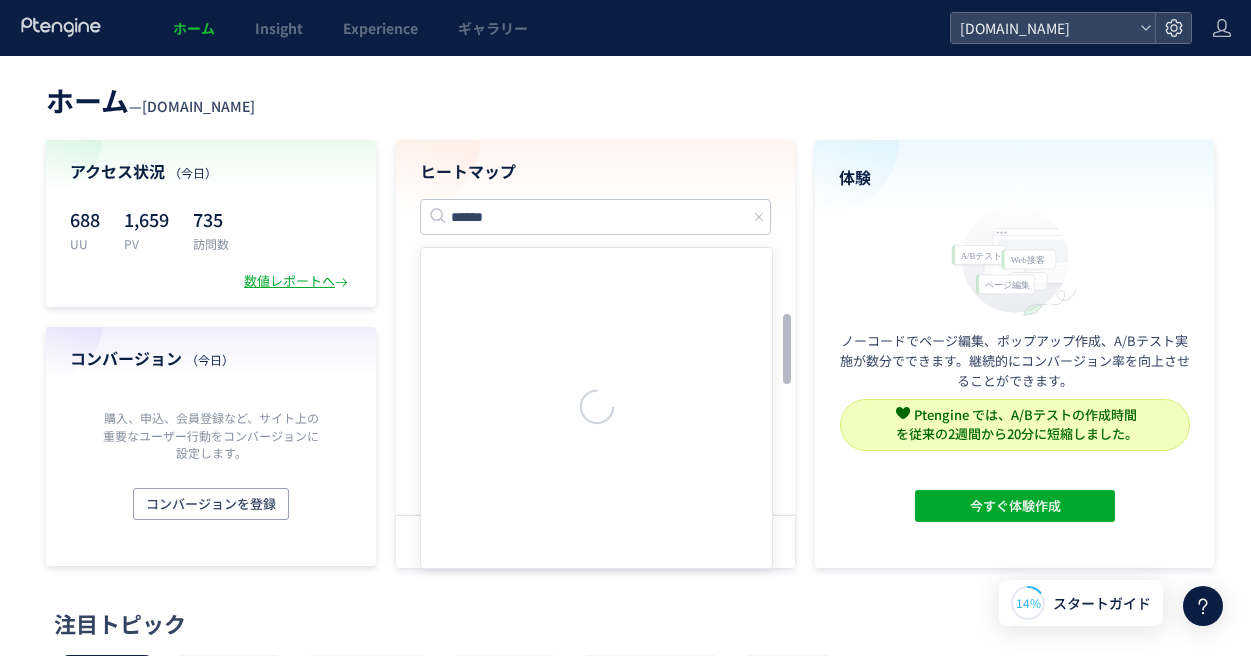 click on "体験 ノーコードでページ編集、ポップアップ作成、A/Bテスト実施が数分でできます。継続的にコンバージョン率を向上させることができます。 Ptengine では、A/Bテストの作成時間 を従来の2週間から20分に短縮しました。 Ptengineでは既に18,000以上の体験 が作成されています。 カスタマイズすることで3ヶ月で10万人 LINE@友だち登録獲得可能。 詳細 Ptengineを導入した一週間でコンバージョン率 が1.5倍に。 詳細 Ptengine では、A/Bテストの作成時間 を従来の2週間から20分に短縮しました。 今すぐ体験作成" 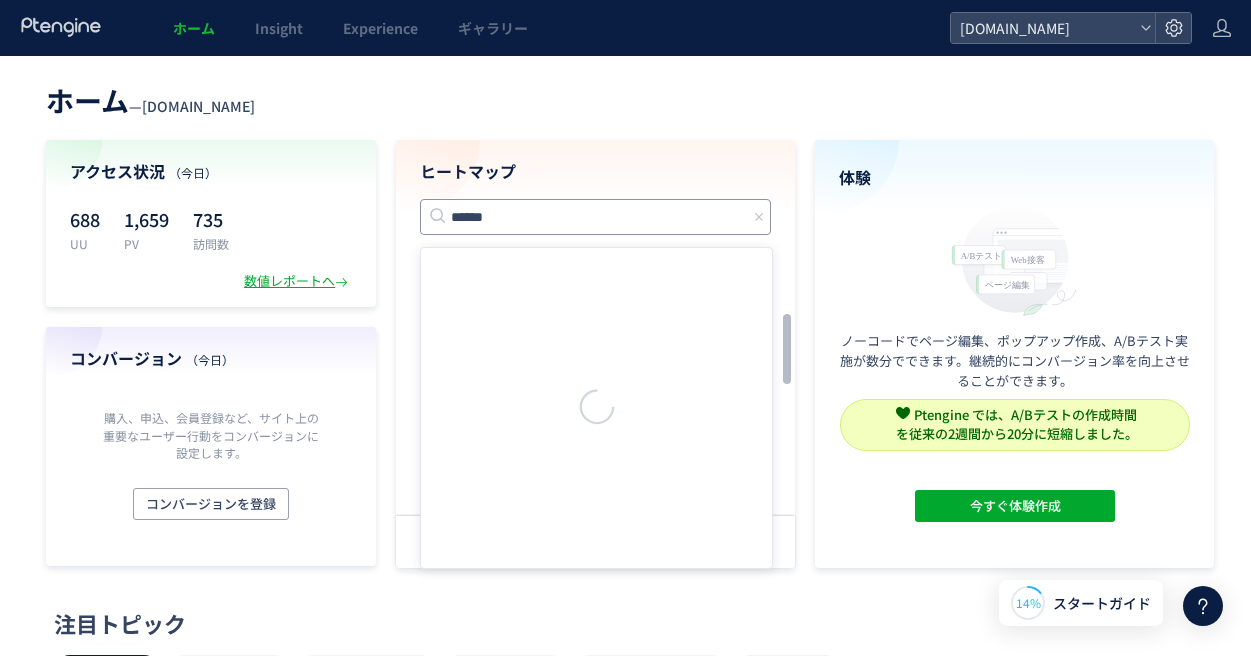 click on "******" 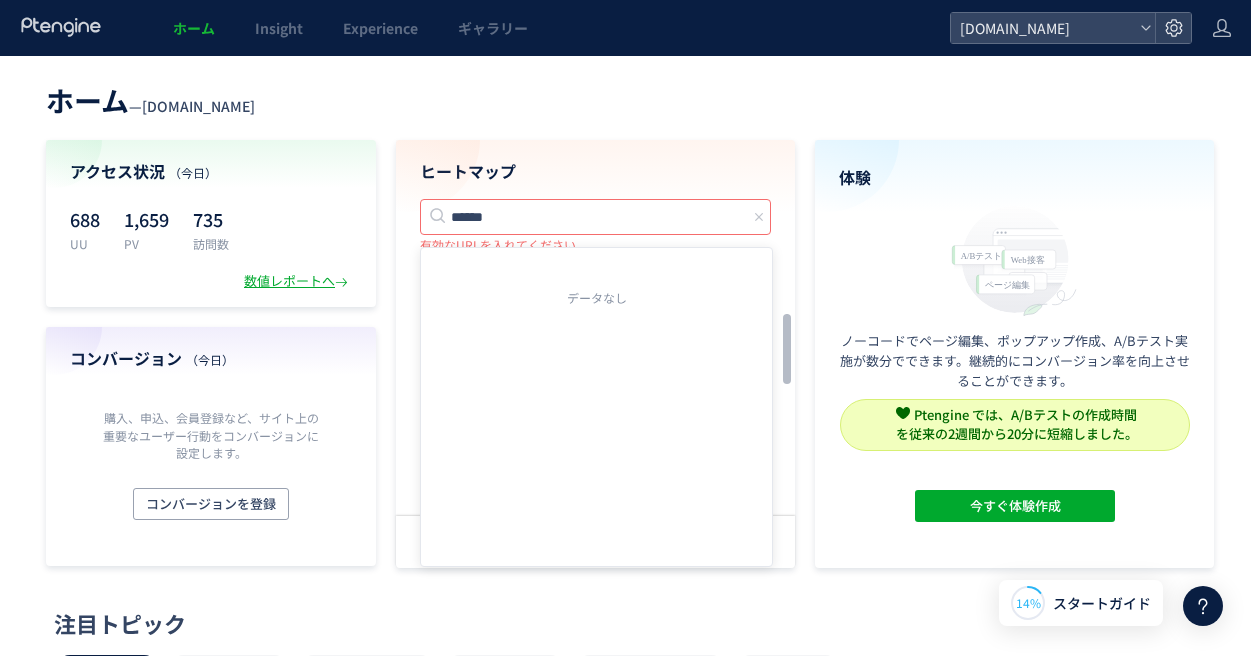 click on "ヒートマップ" at bounding box center (595, 171) 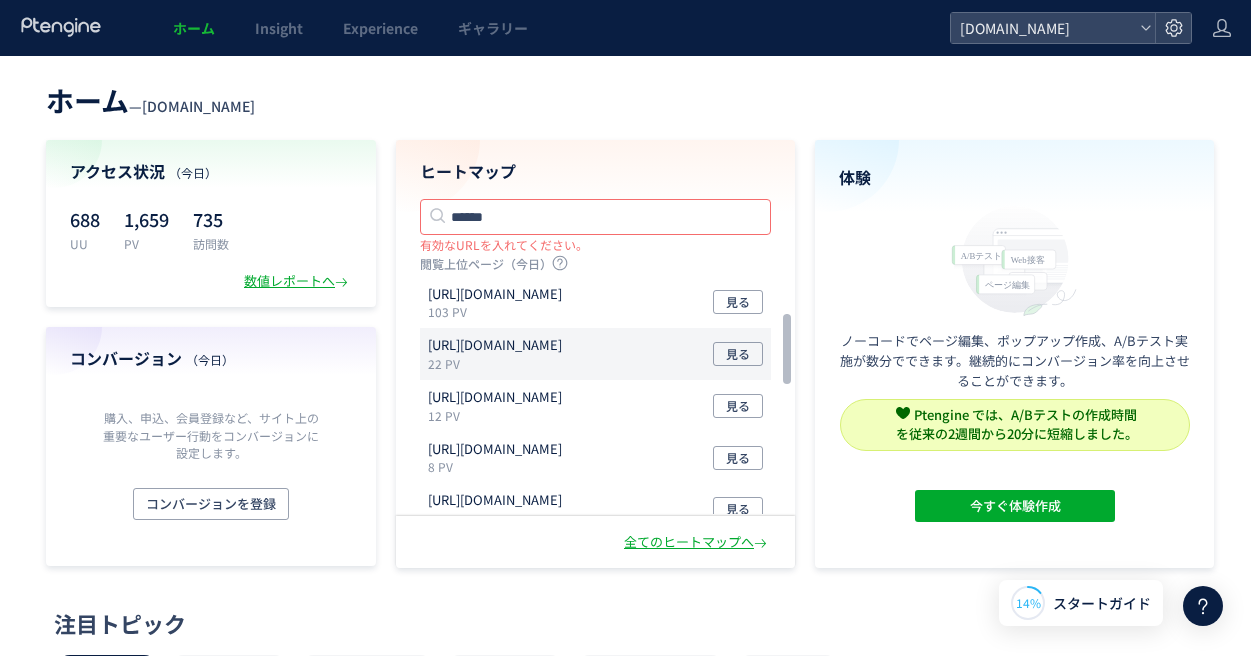 scroll, scrollTop: 0, scrollLeft: 0, axis: both 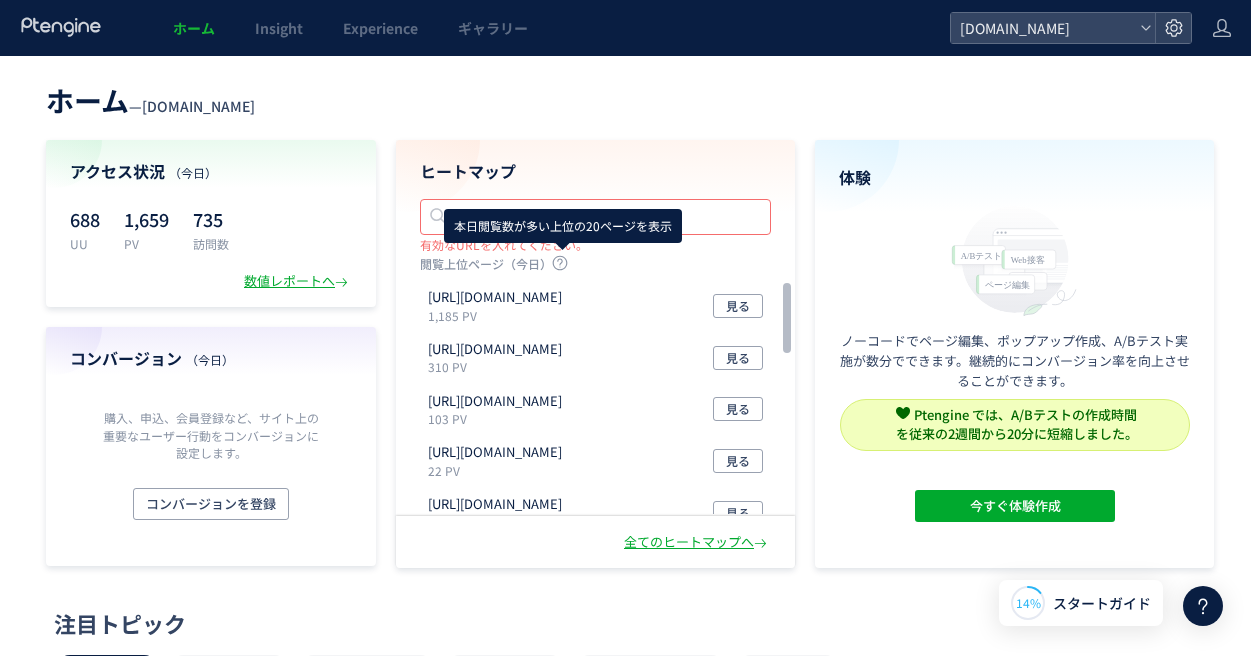 click on "本日閲覧数が多い上位の20ページを表示" 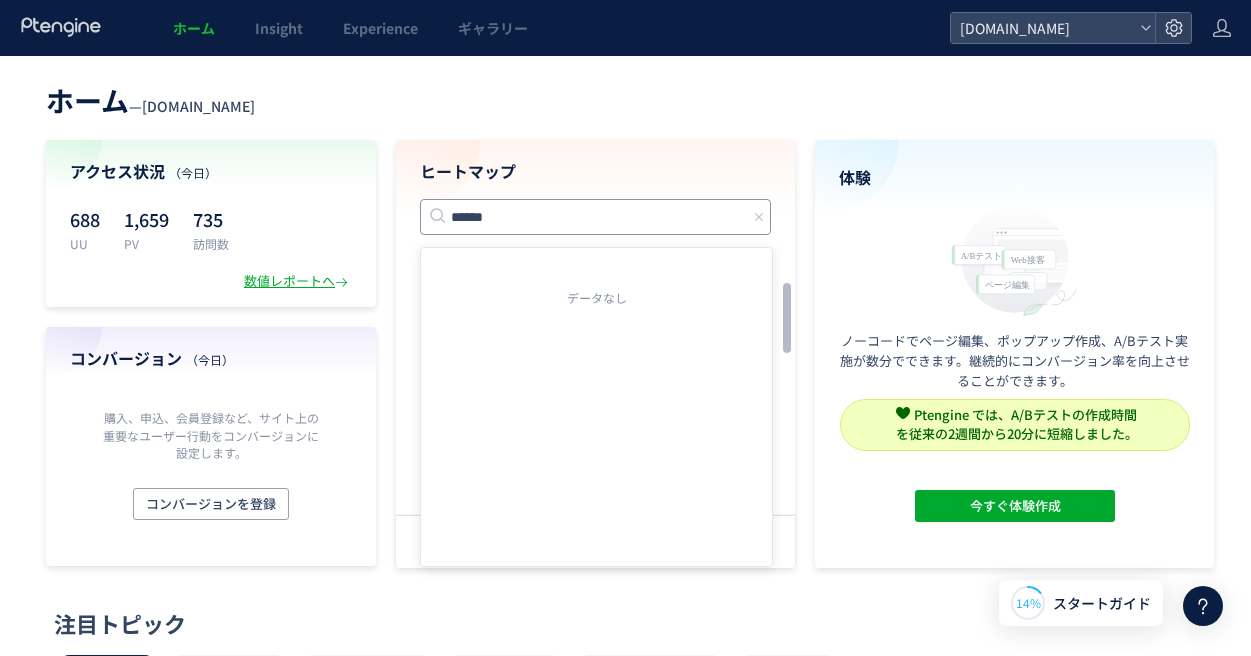 click on "******" 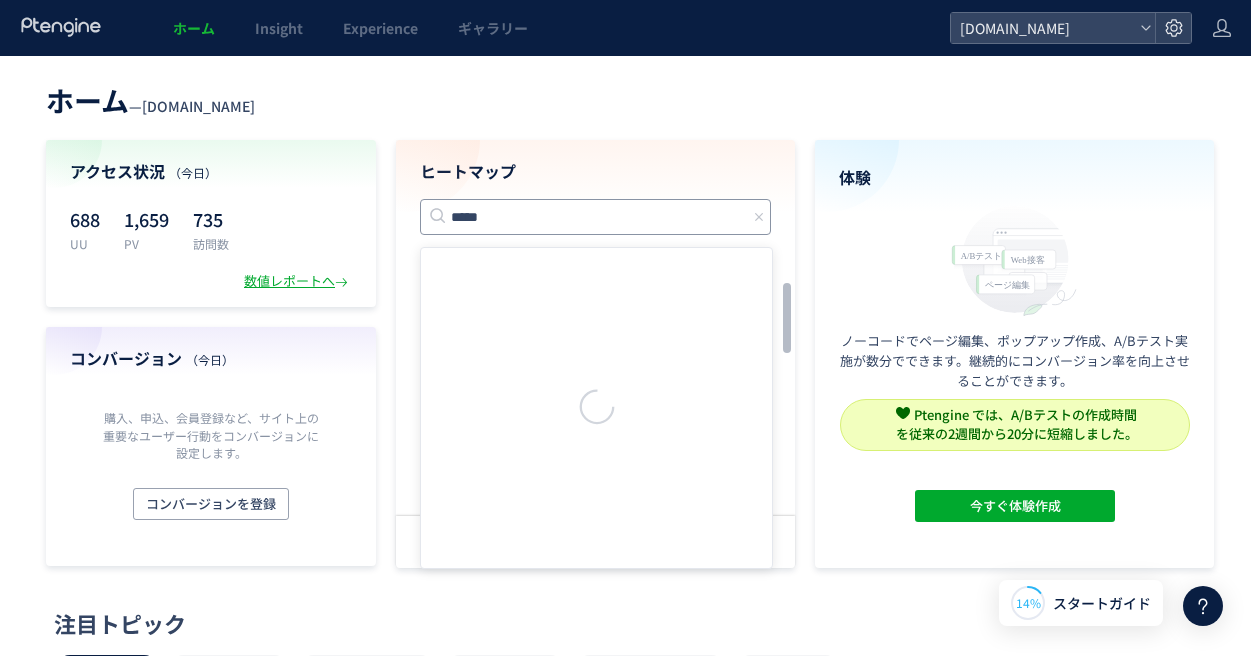 type on "******" 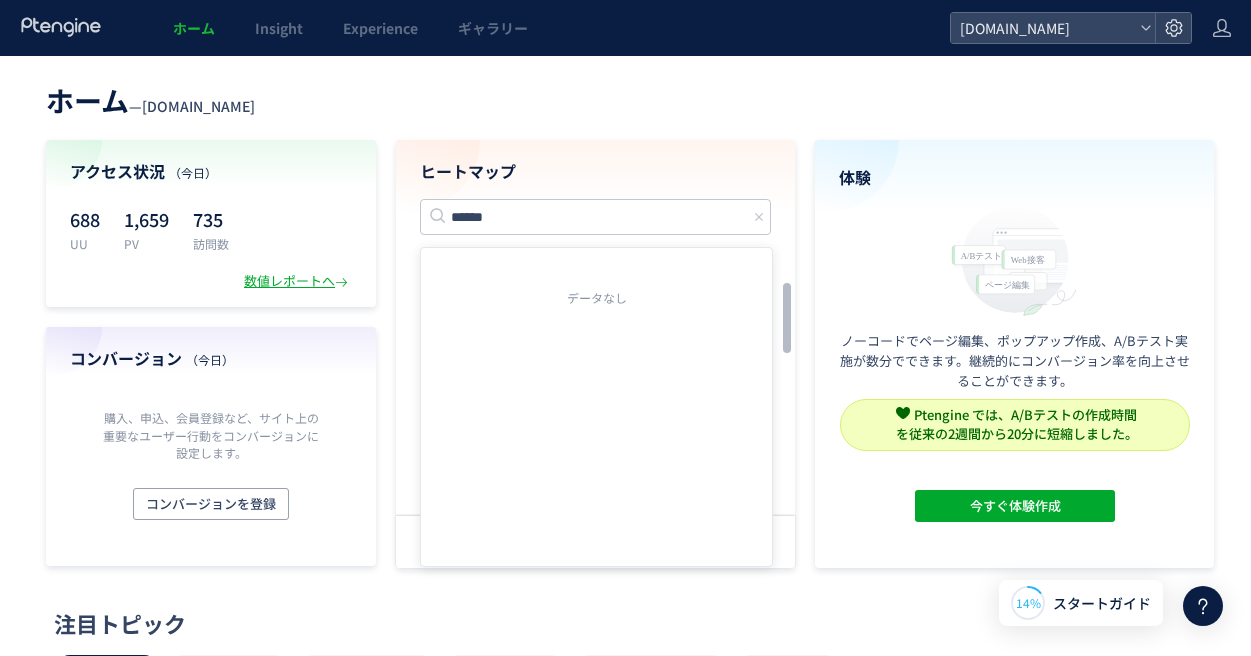 scroll, scrollTop: 249, scrollLeft: 0, axis: vertical 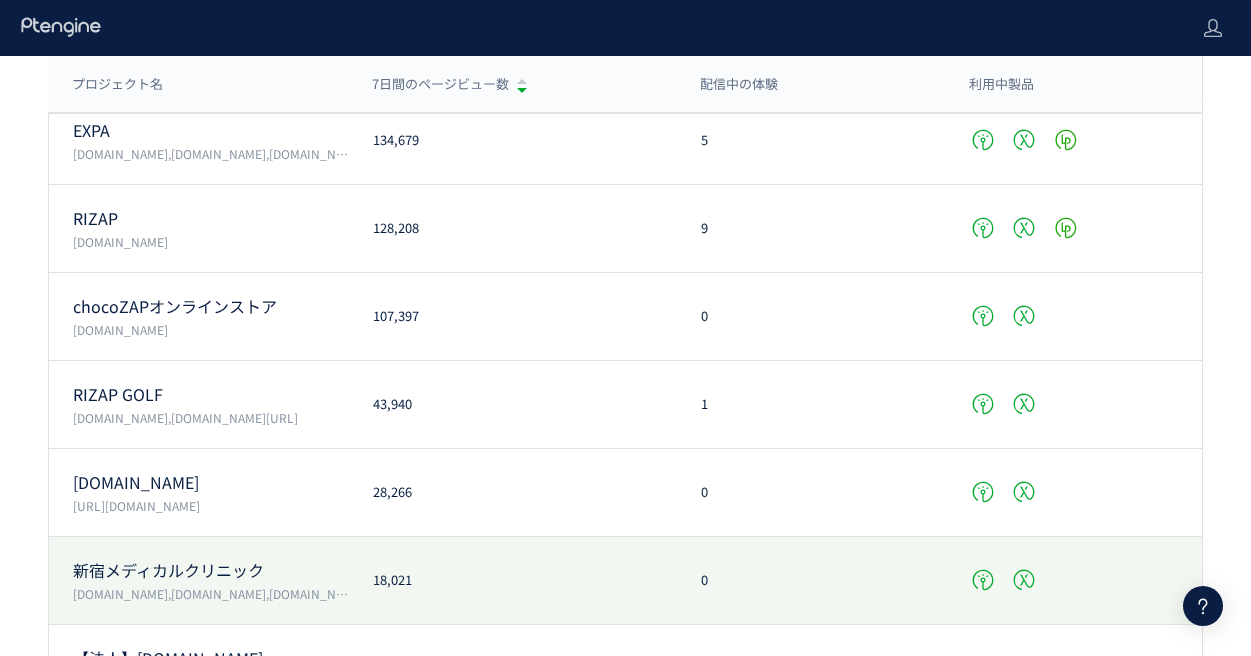 click on "新宿メディカルクリニック" 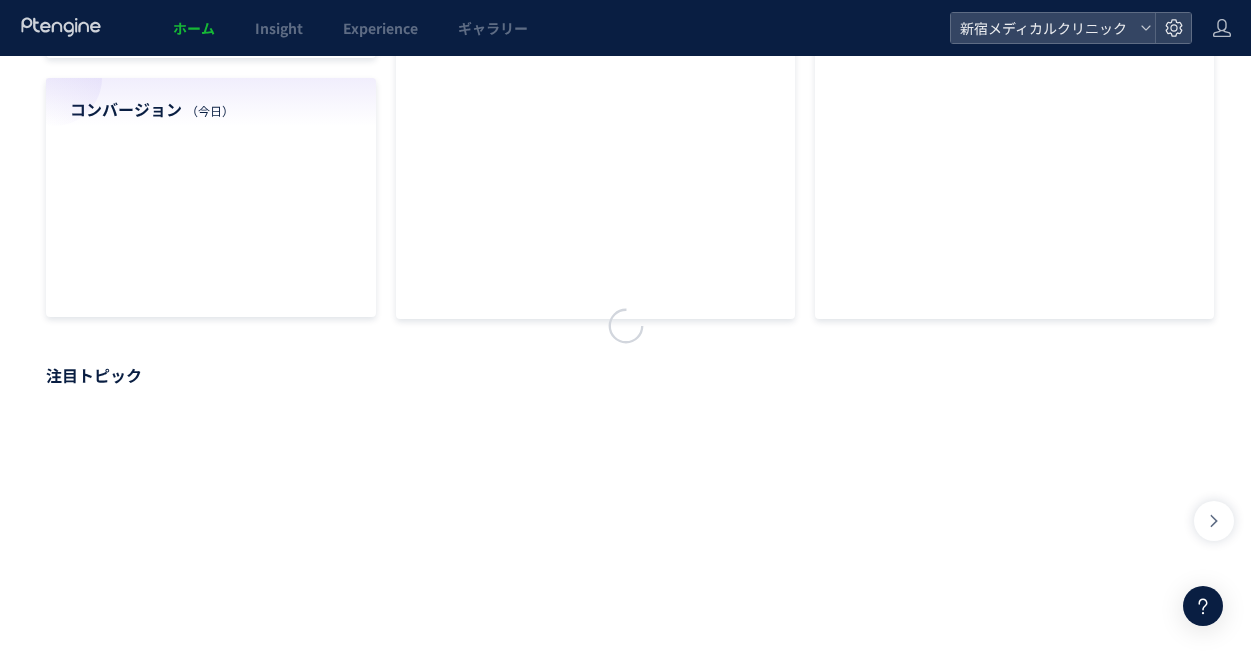 scroll, scrollTop: 0, scrollLeft: 0, axis: both 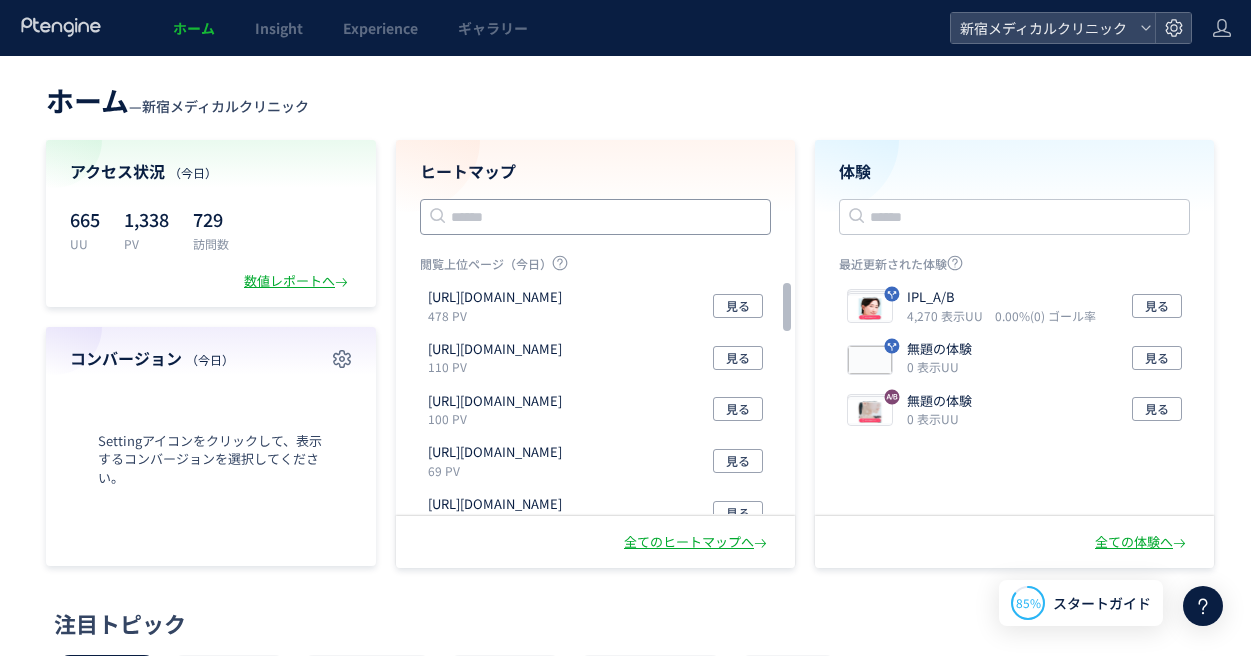 click 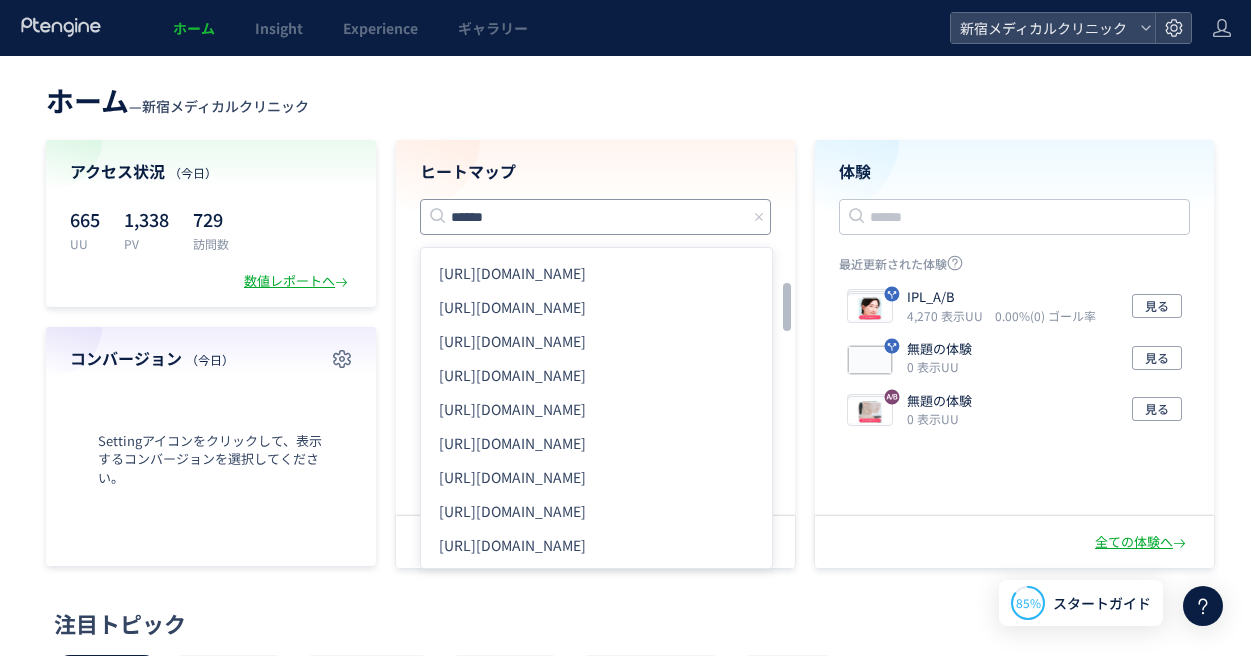type on "******" 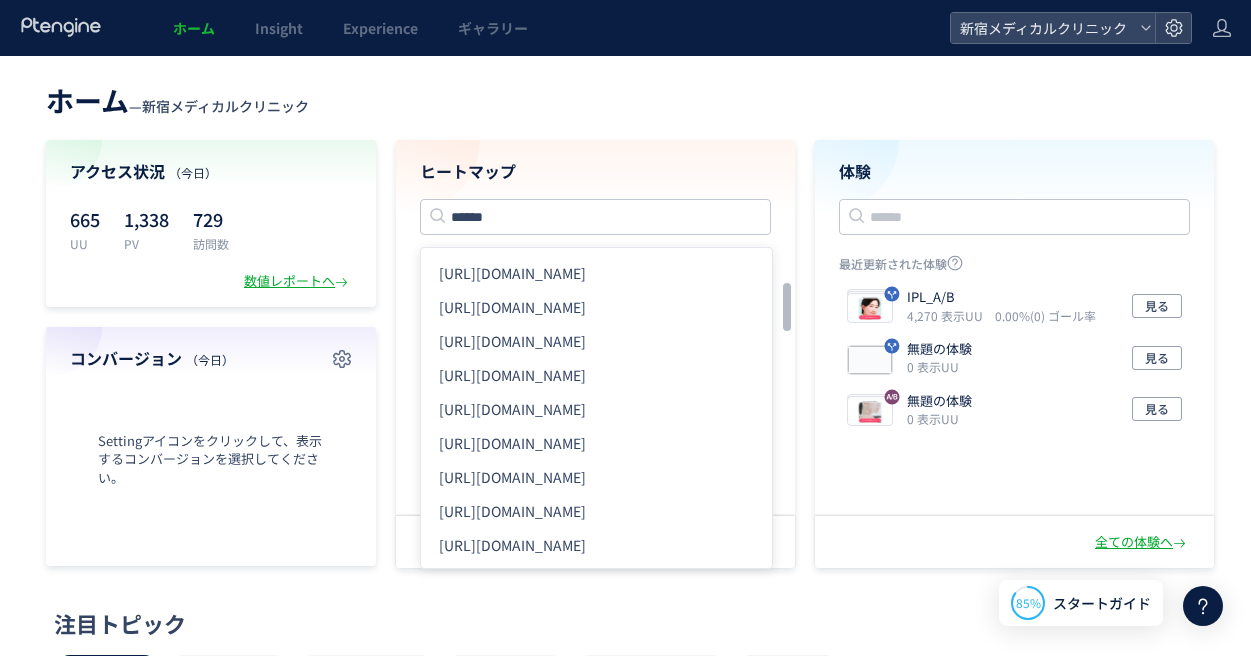 click on "[URL][DOMAIN_NAME] 478 PV 見る [URL][DOMAIN_NAME] 110 PV 見る [URL][DOMAIN_NAME] 100 PV 見る [URL][DOMAIN_NAME] 69 PV 見る [URL][DOMAIN_NAME] 60 PV 見る [URL][DOMAIN_NAME] 55 PV 見る [URL][DOMAIN_NAME] 55 PV 見る [URL][DOMAIN_NAME] 52 PV 見る [URL][DOMAIN_NAME] 37 PV 見る [URL][DOMAIN_NAME] 36 PV 見る [URL][DOMAIN_NAME] 24 PV 見る [URL][DOMAIN_NAME] 19 PV 見る [URL][DOMAIN_NAME] 19 PV 見る [URL][DOMAIN_NAME] 18 PV 見る [URL][DOMAIN_NAME] 18 PV 見る [URL][DOMAIN_NAME] 18 PV 見る 17 PV 見る 16 PV 見る 15 PV" at bounding box center [594, 797] 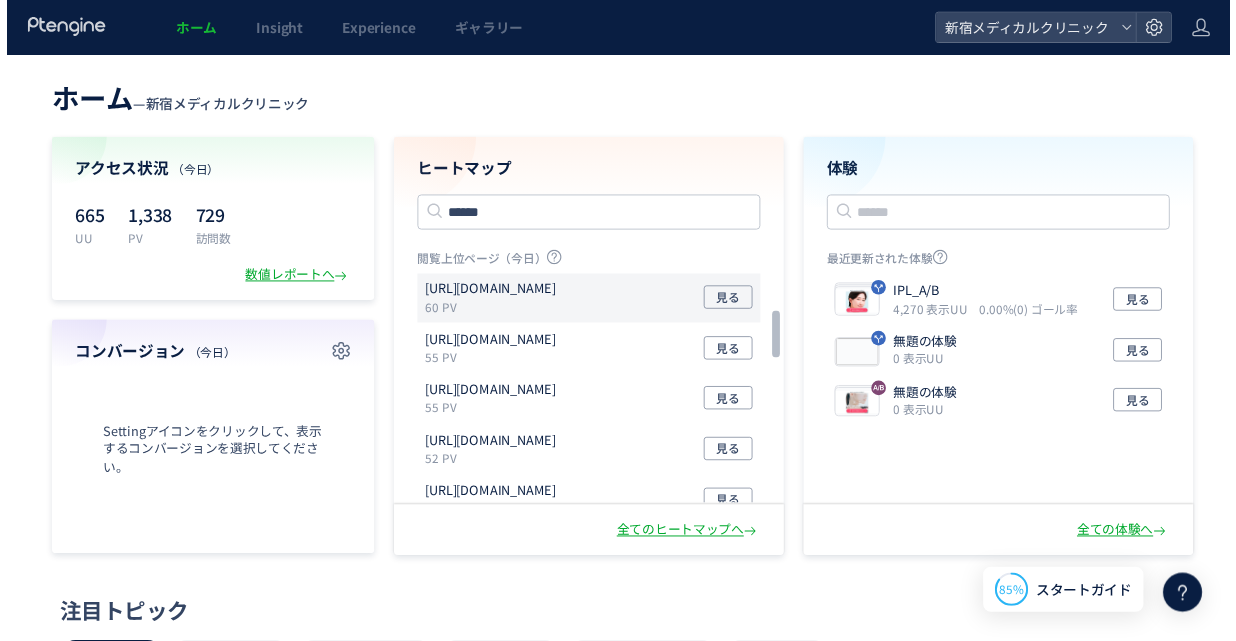 scroll, scrollTop: 0, scrollLeft: 0, axis: both 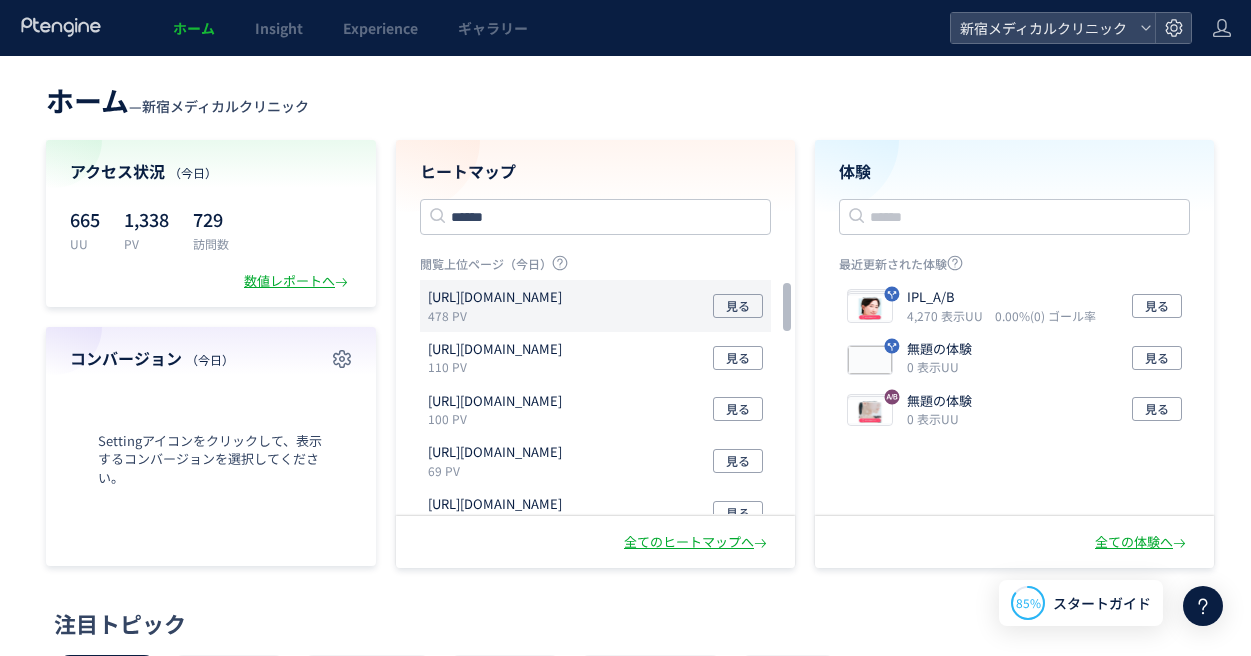 click on "478 PV" at bounding box center (499, 315) 